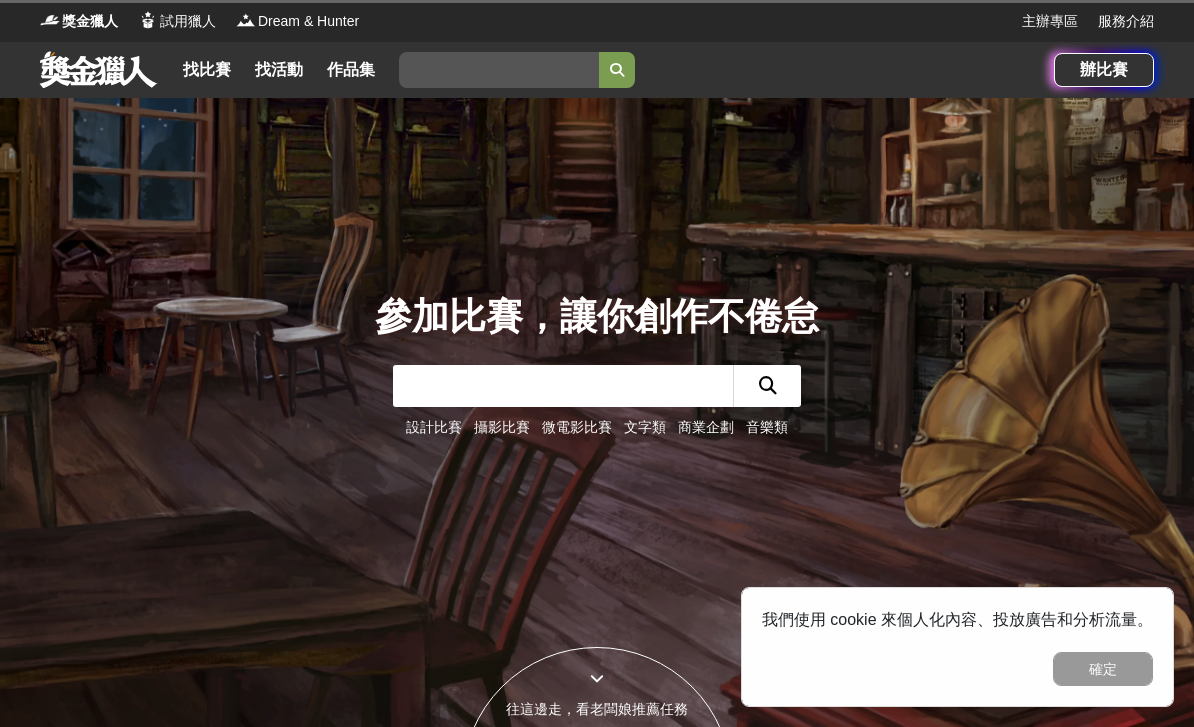 scroll, scrollTop: 0, scrollLeft: 0, axis: both 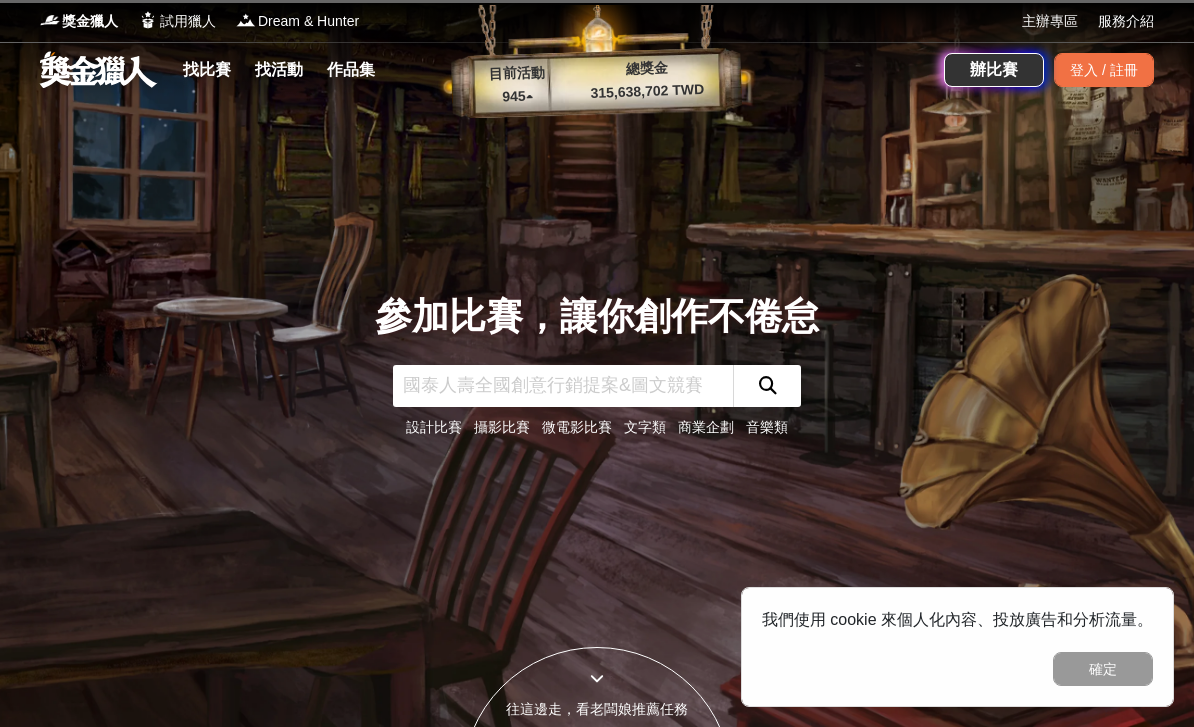click on "音樂類" at bounding box center [767, 427] 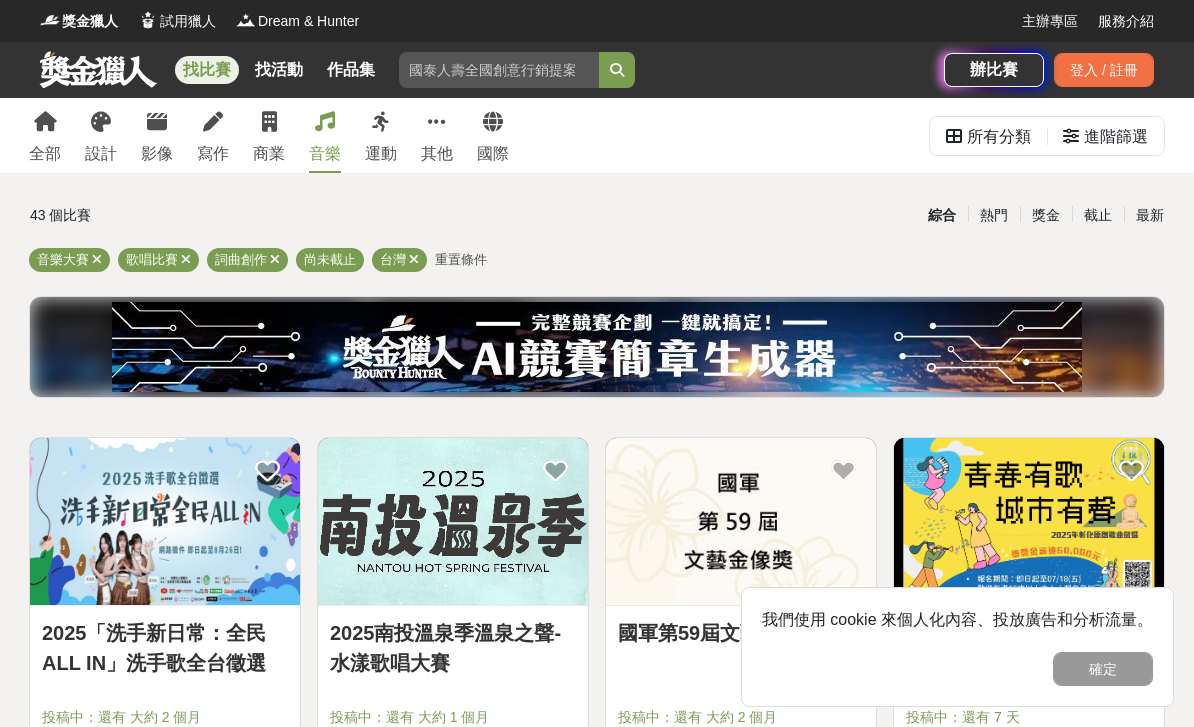 click at bounding box center [1029, 521] 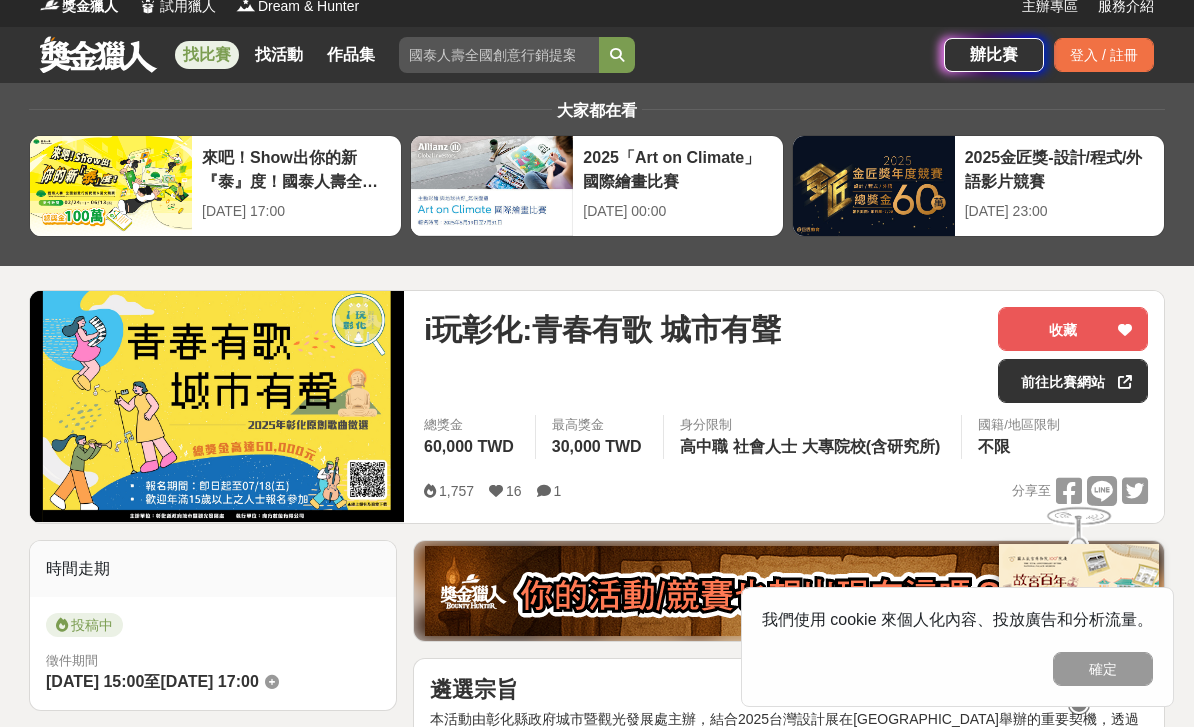 scroll, scrollTop: 0, scrollLeft: 0, axis: both 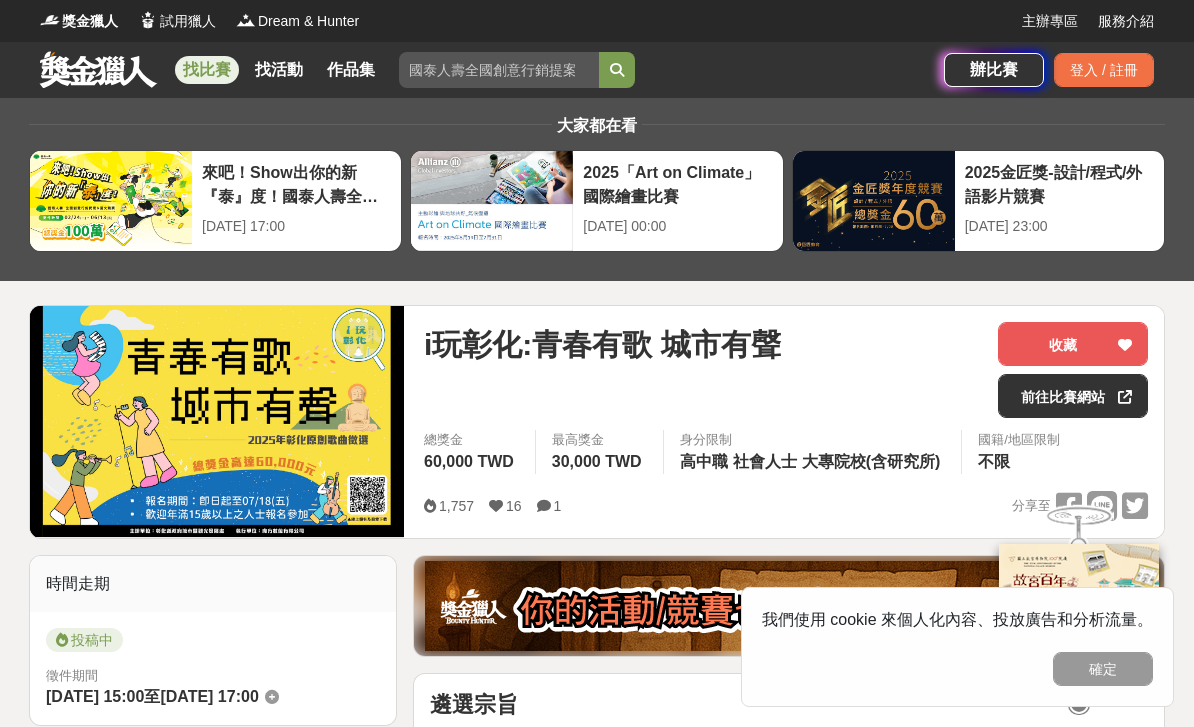 click on "找活動" at bounding box center (279, 70) 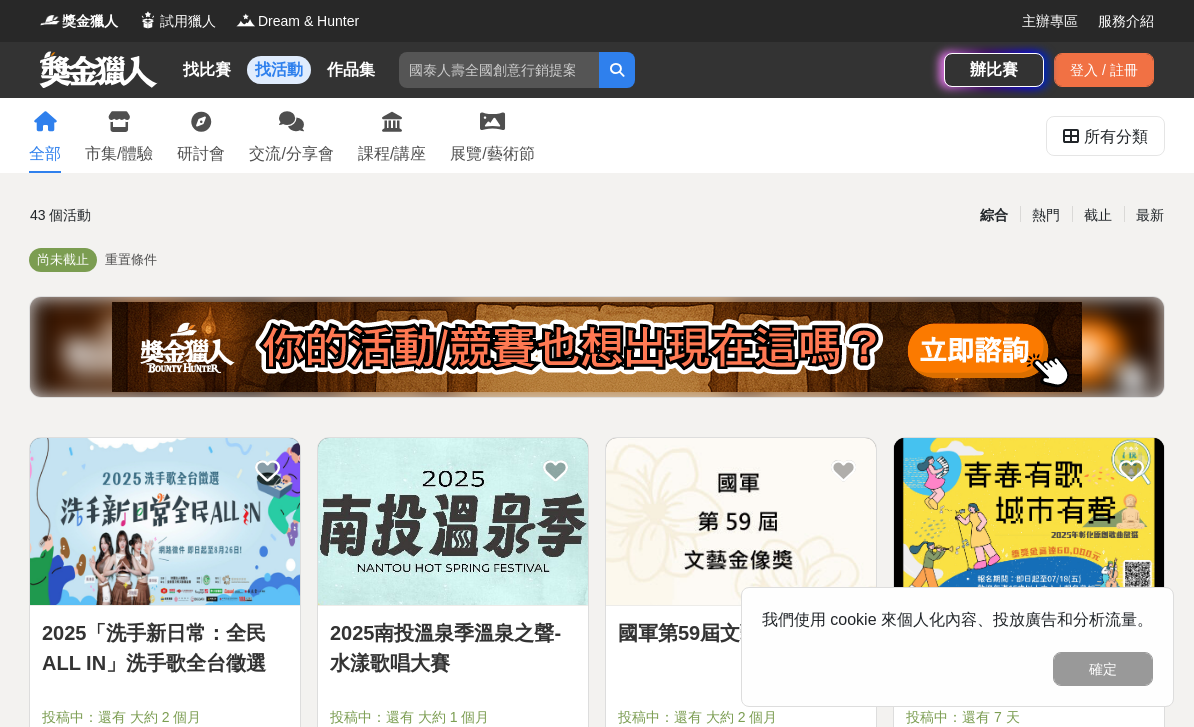 click on "找比賽" at bounding box center [207, 70] 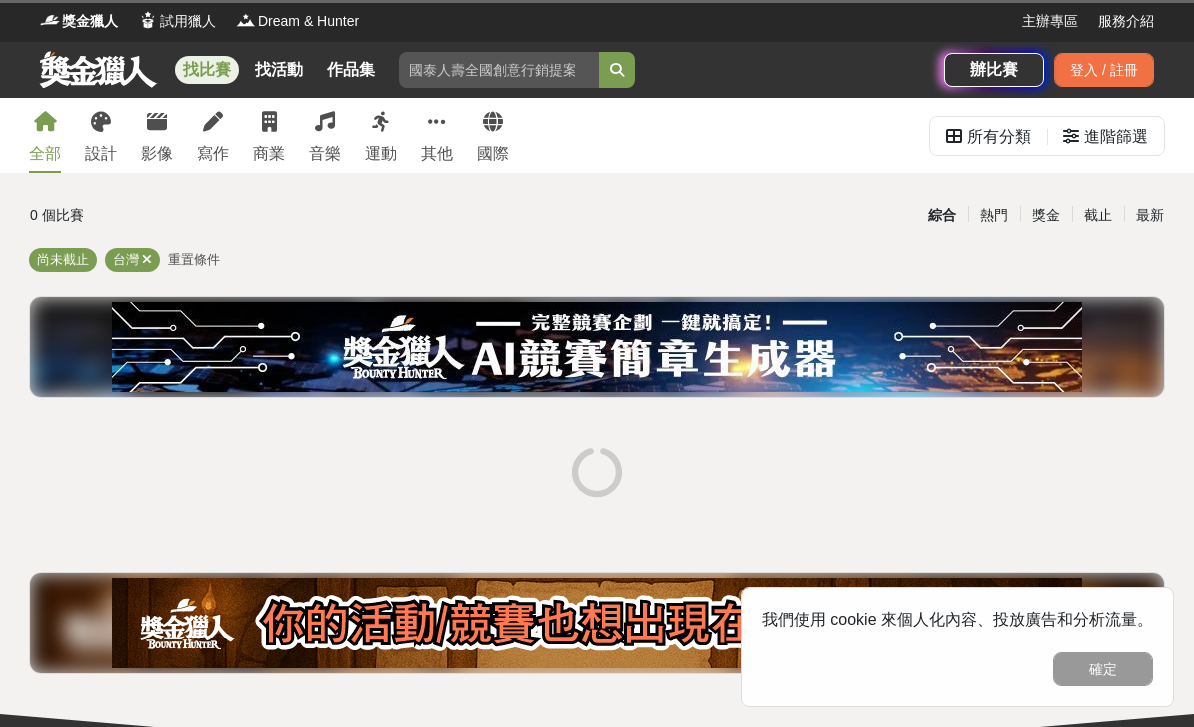click on "重置條件" at bounding box center (194, 259) 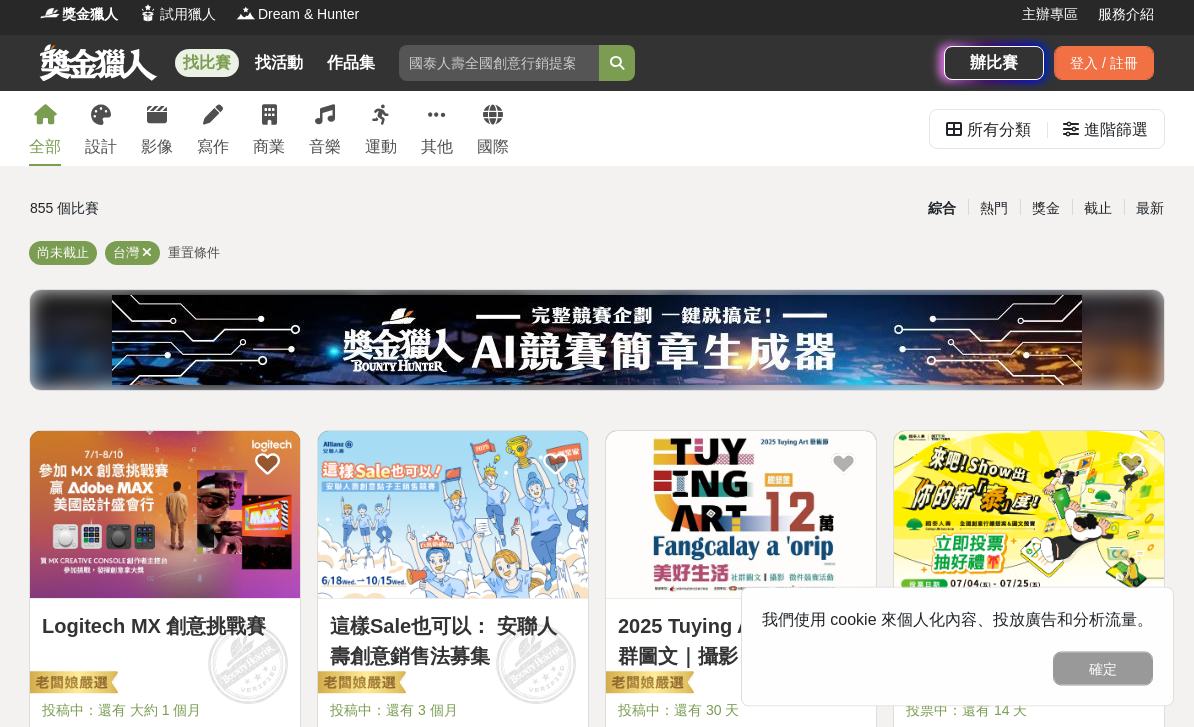 scroll, scrollTop: 0, scrollLeft: 0, axis: both 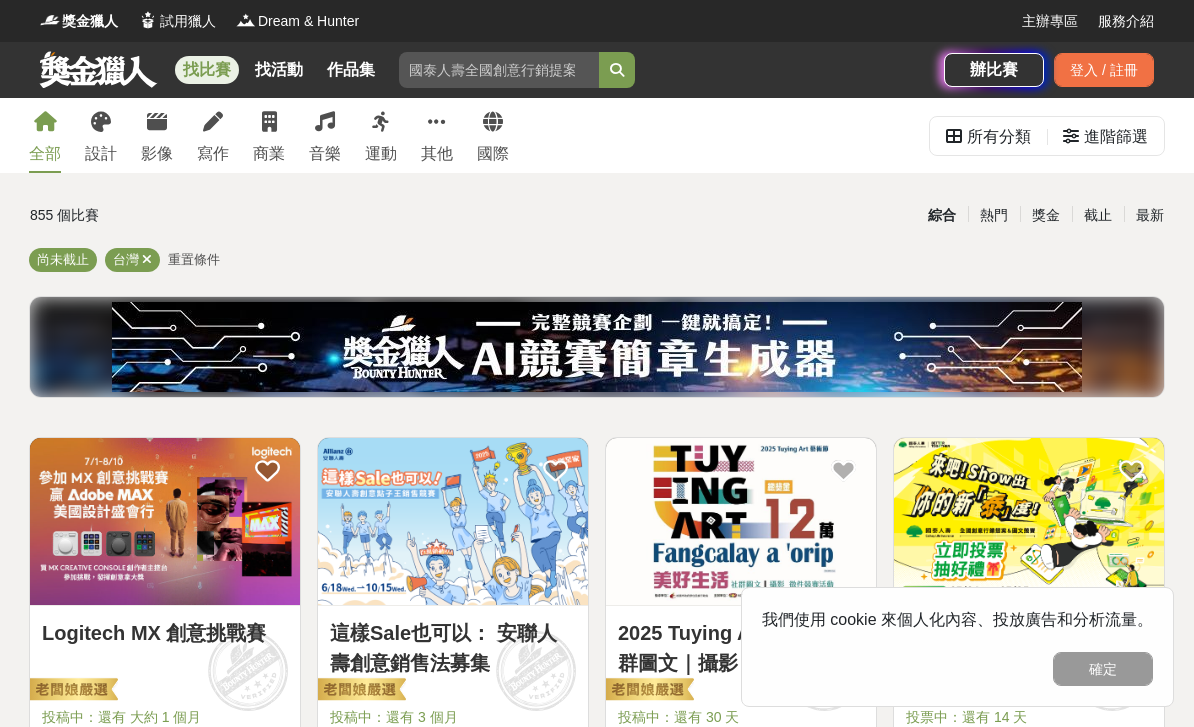 click on "所有分類" at bounding box center [999, 137] 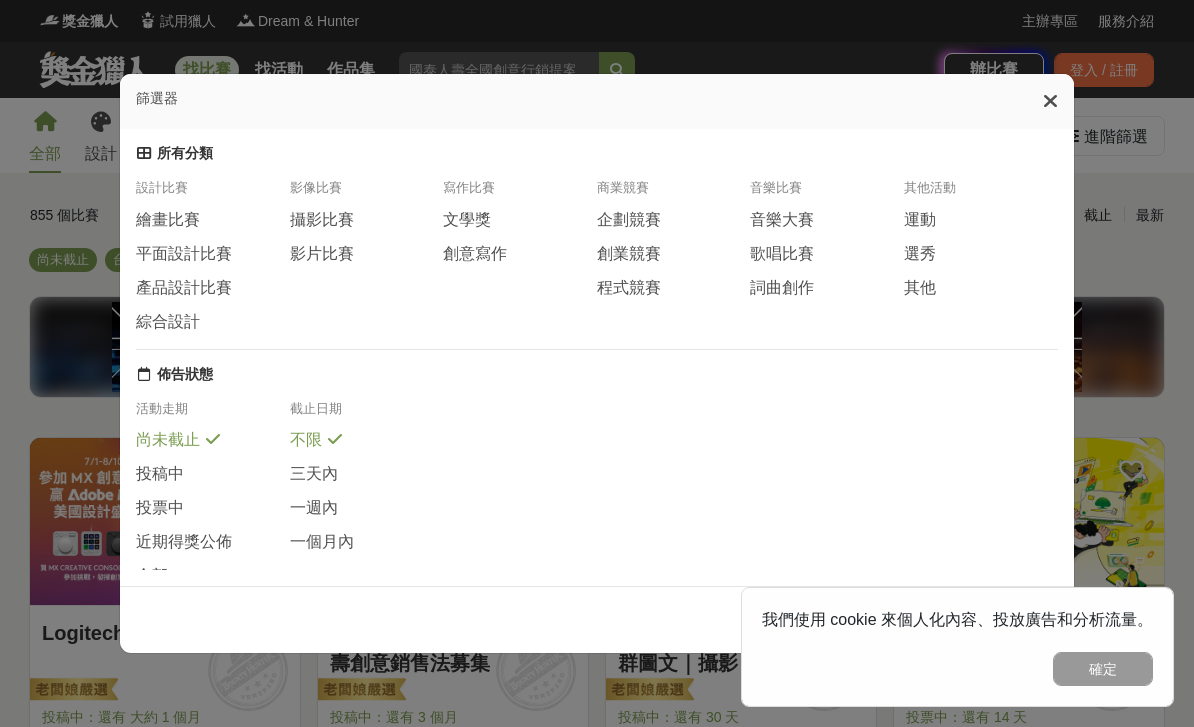 click on "歌唱比賽" at bounding box center [782, 254] 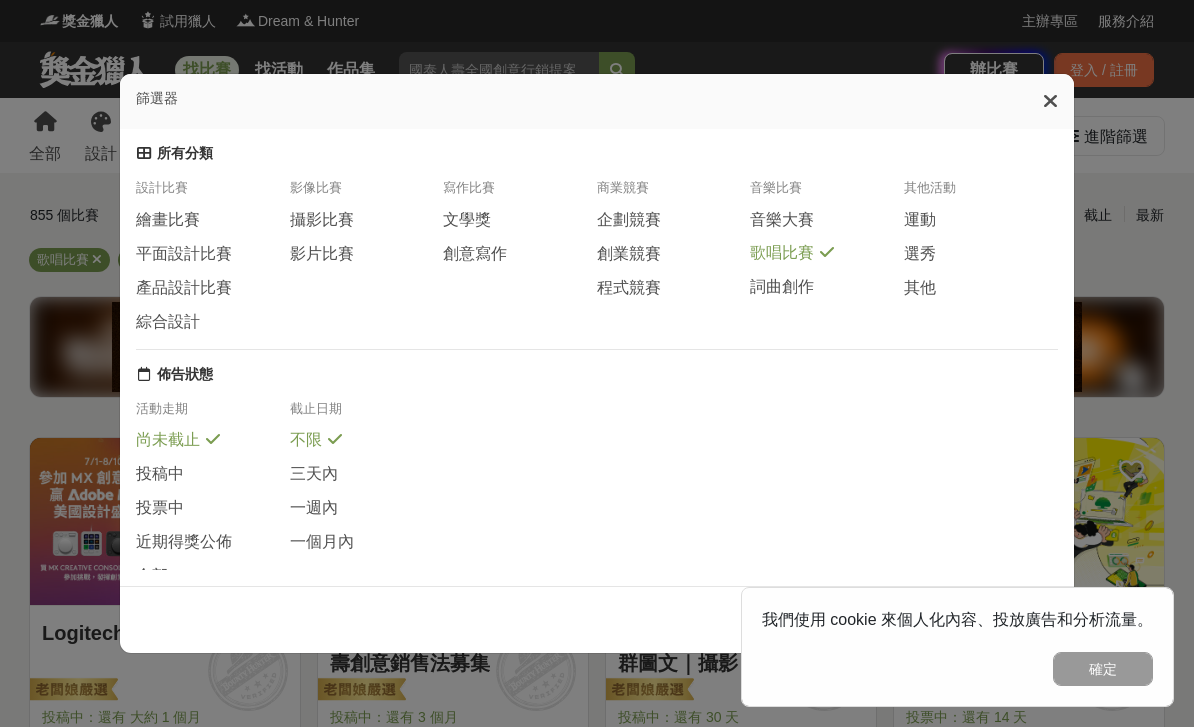 click on "確定" at bounding box center (1103, 669) 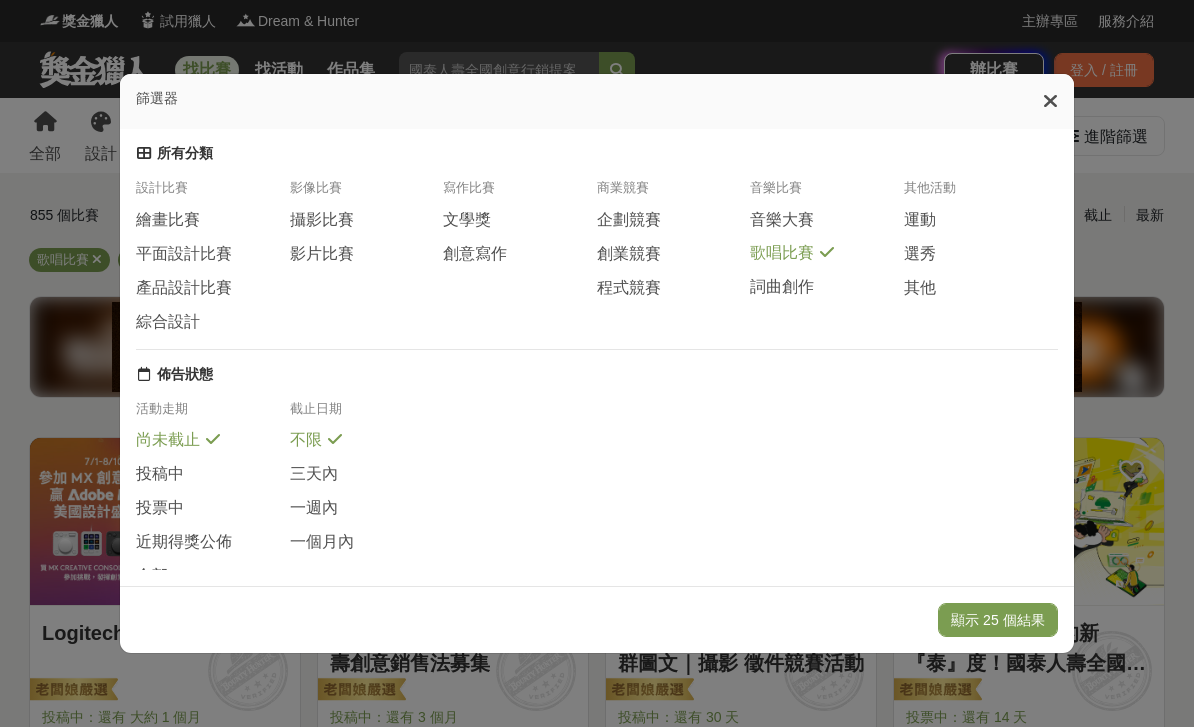 click on "顯示 25 個結果" at bounding box center [997, 620] 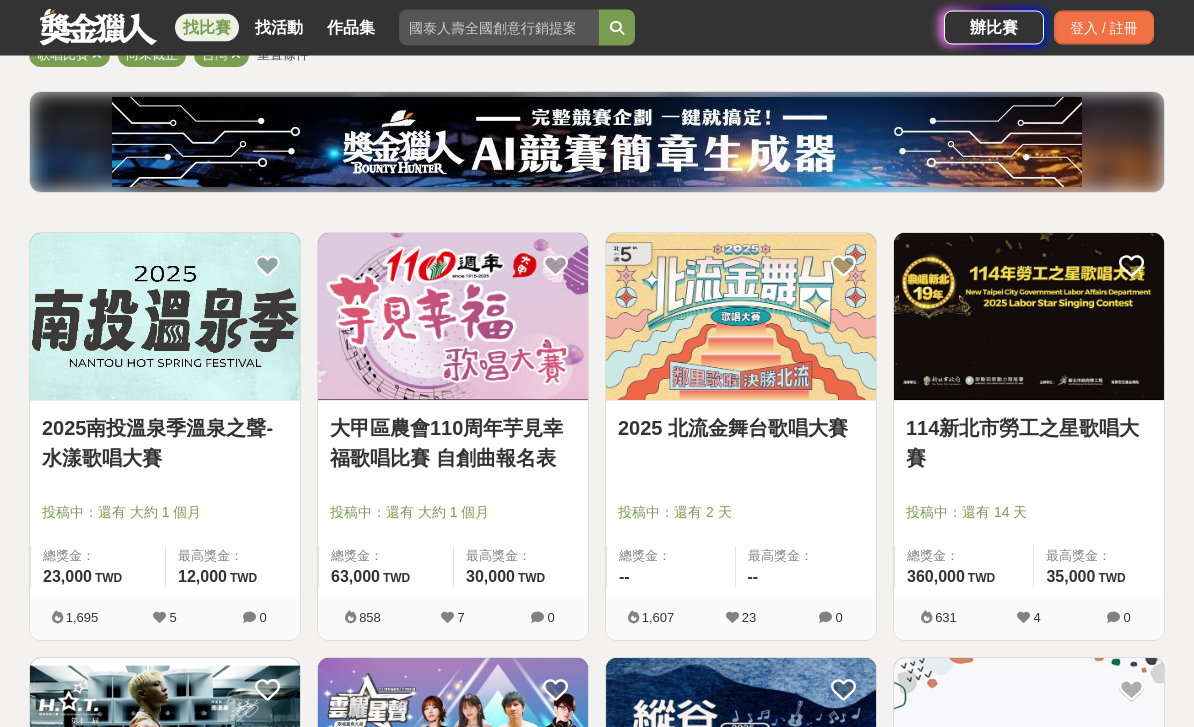 scroll, scrollTop: 228, scrollLeft: 0, axis: vertical 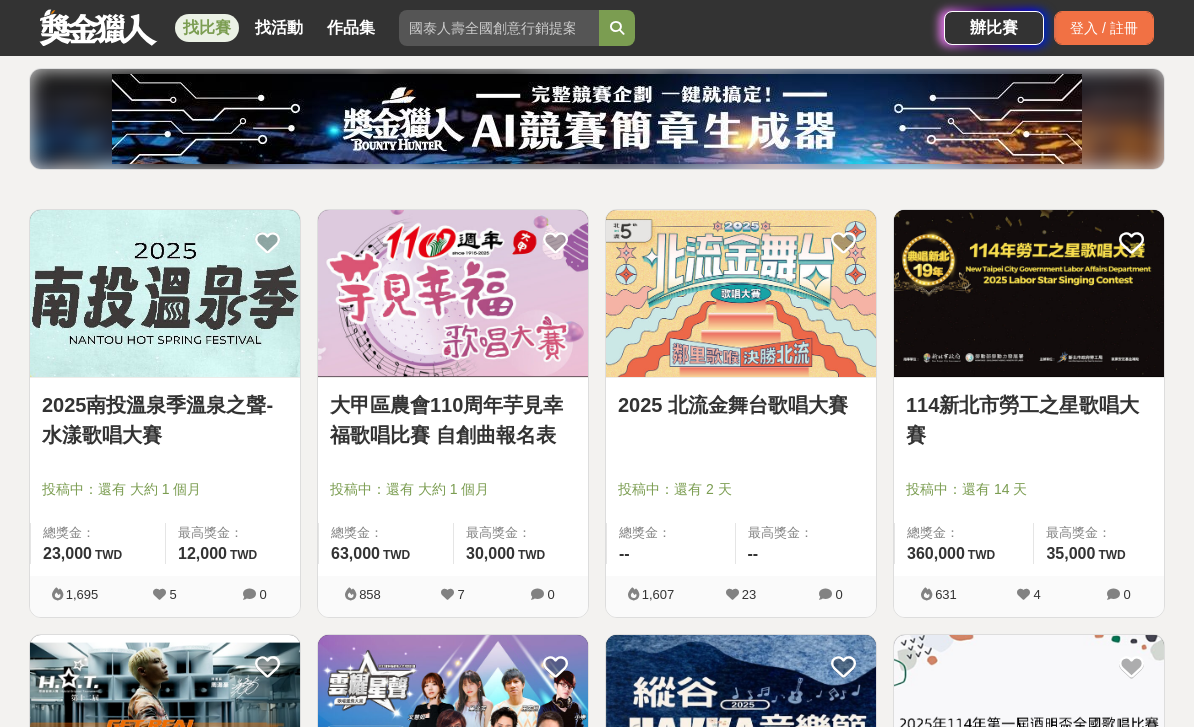 click on "114新北市勞工之星歌唱大賽 投稿中：還有 14 天 總獎金： 360,000 360,000 TWD 最高獎金： 35,000 TWD 631 4 0" at bounding box center (1029, 421) 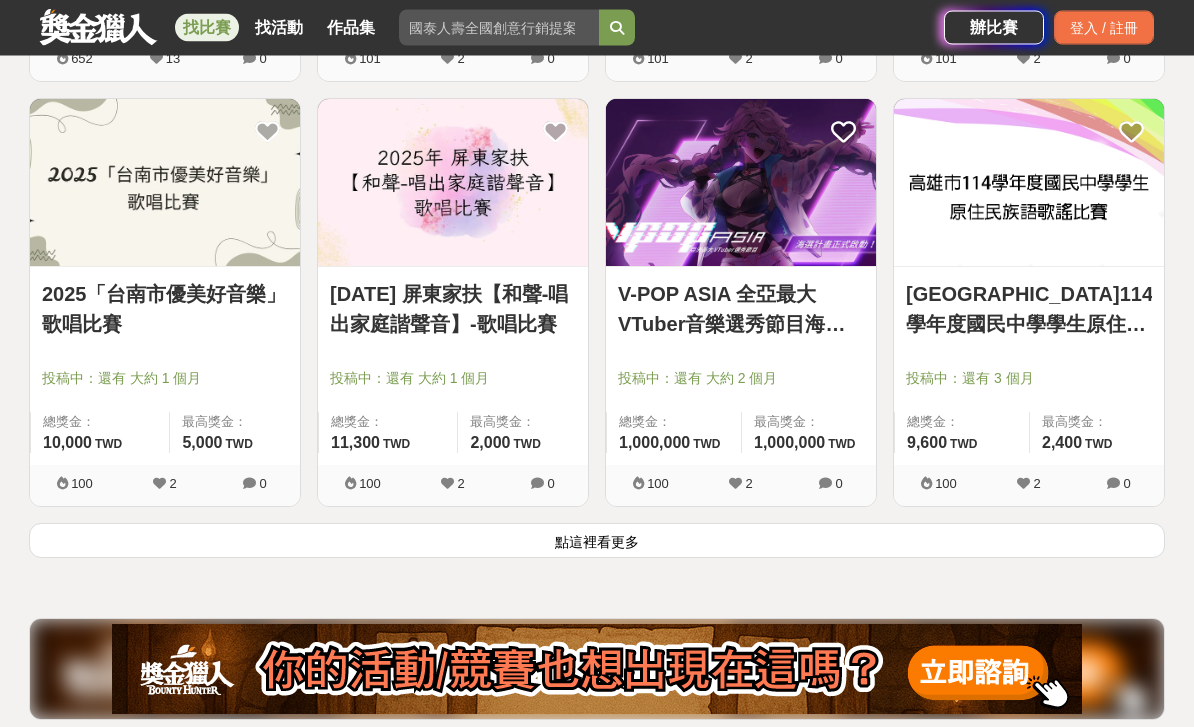 scroll, scrollTop: 2465, scrollLeft: 0, axis: vertical 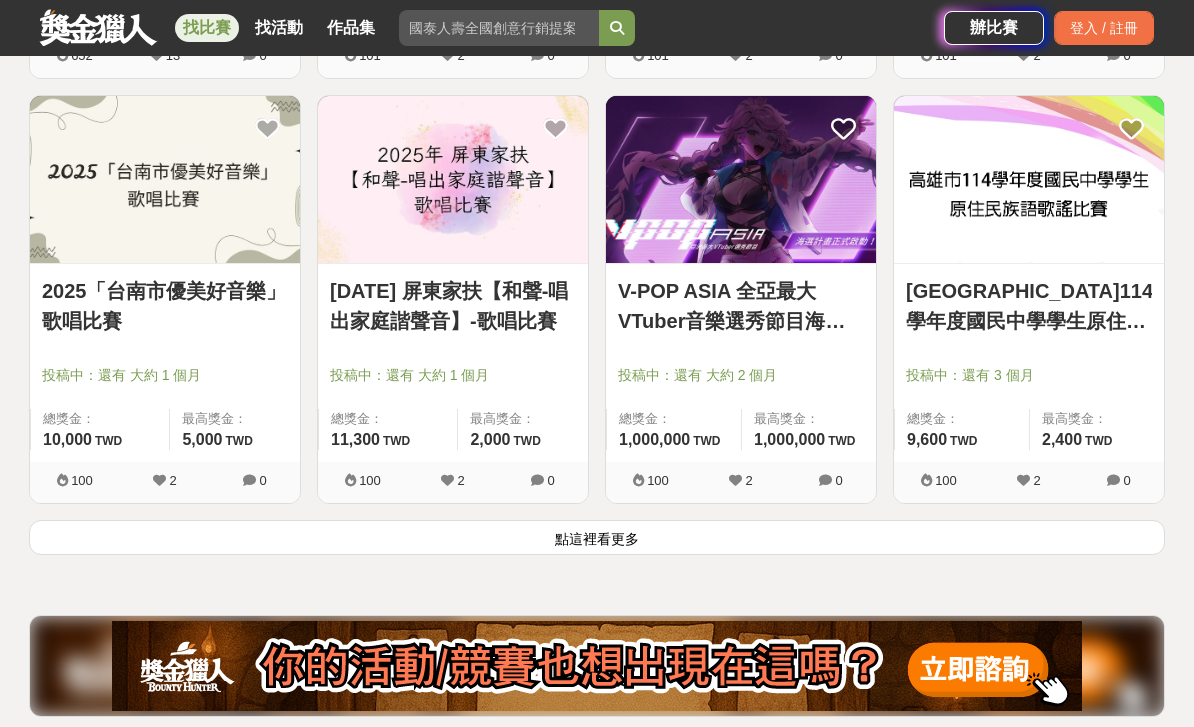 click on "點這裡看更多" at bounding box center [597, 537] 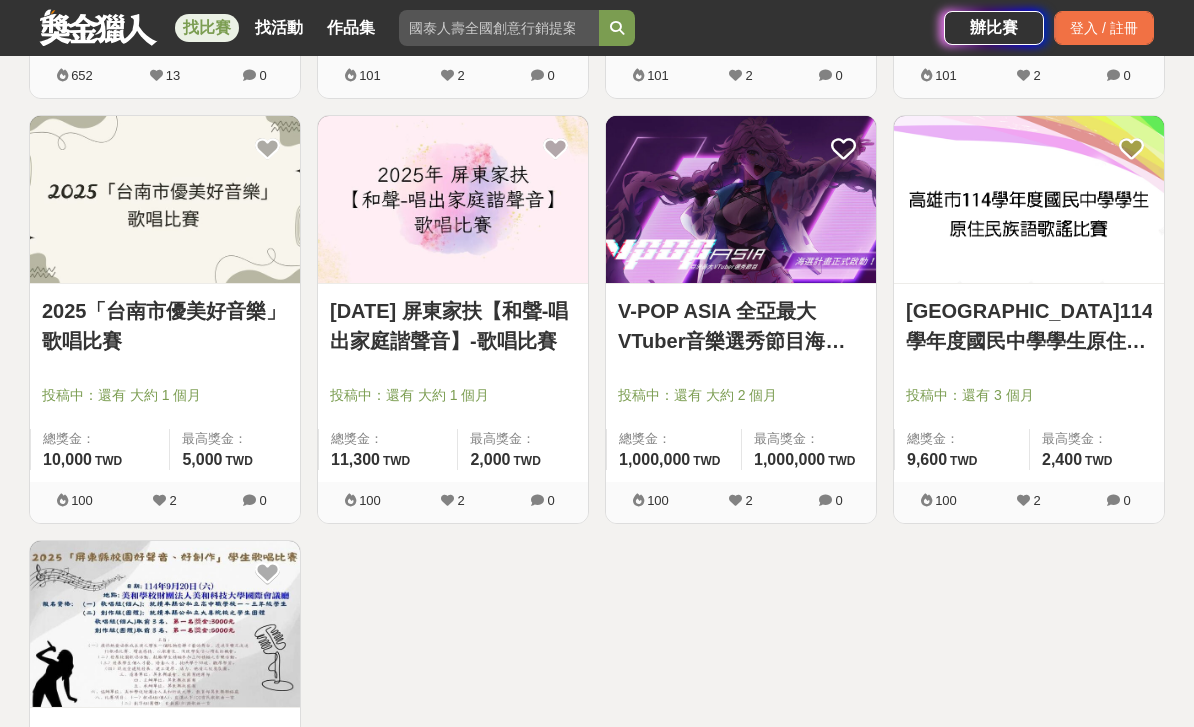 scroll, scrollTop: 2442, scrollLeft: 0, axis: vertical 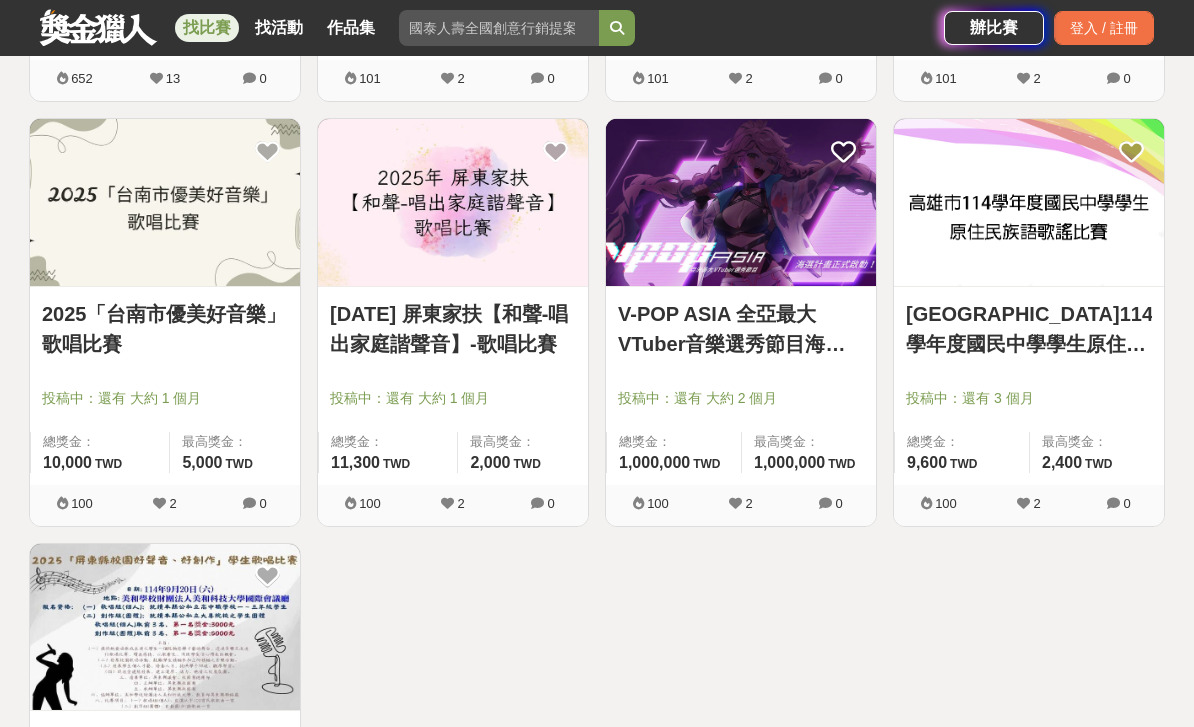 click on "V-POP ASIA 全亞最大VTuber音樂選秀節目海選計畫" at bounding box center [741, 329] 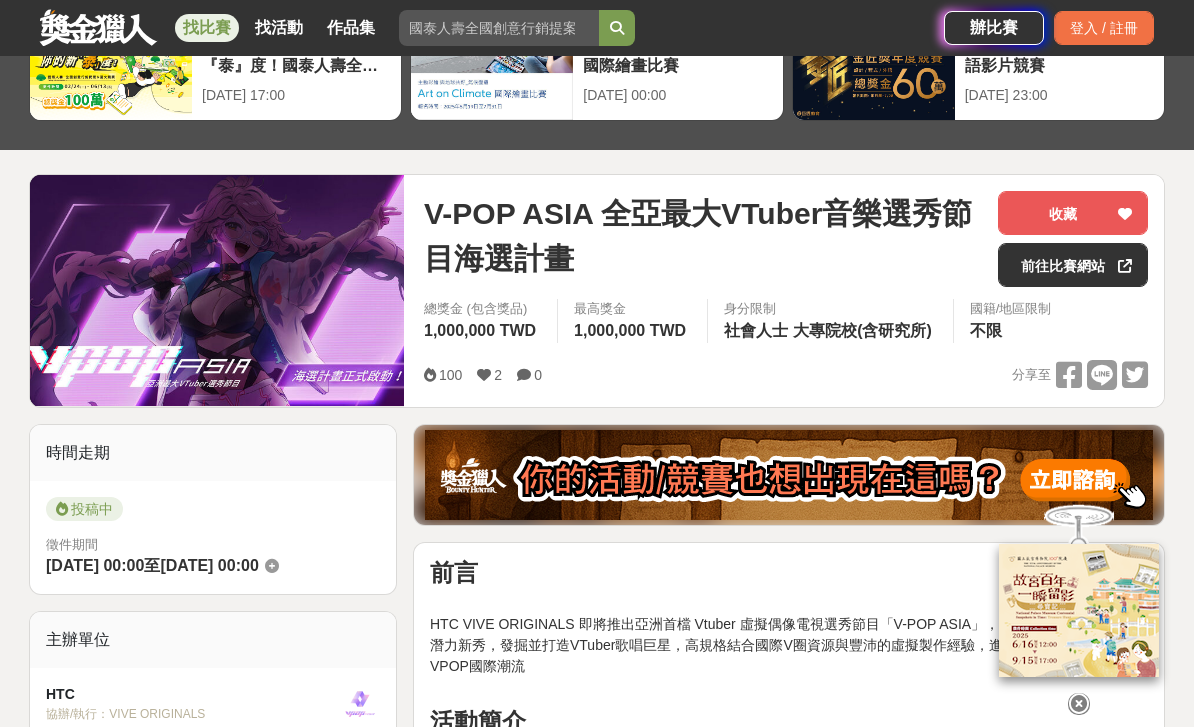 scroll, scrollTop: 130, scrollLeft: 0, axis: vertical 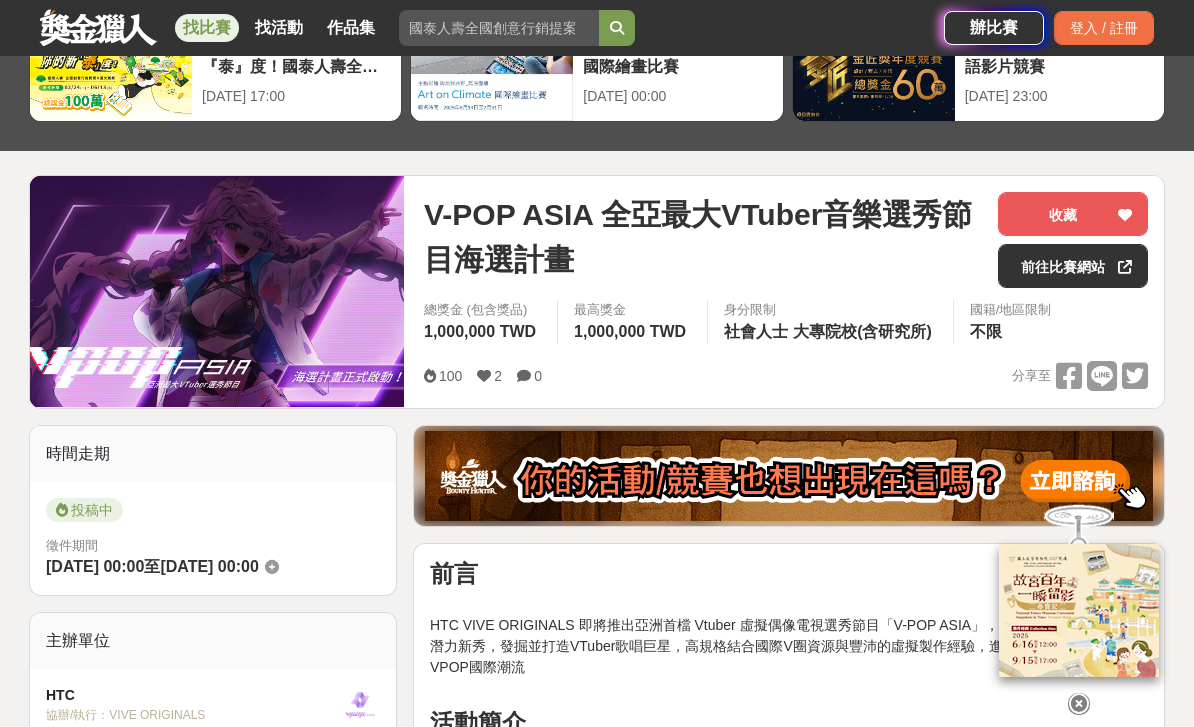 click at bounding box center [1125, 266] 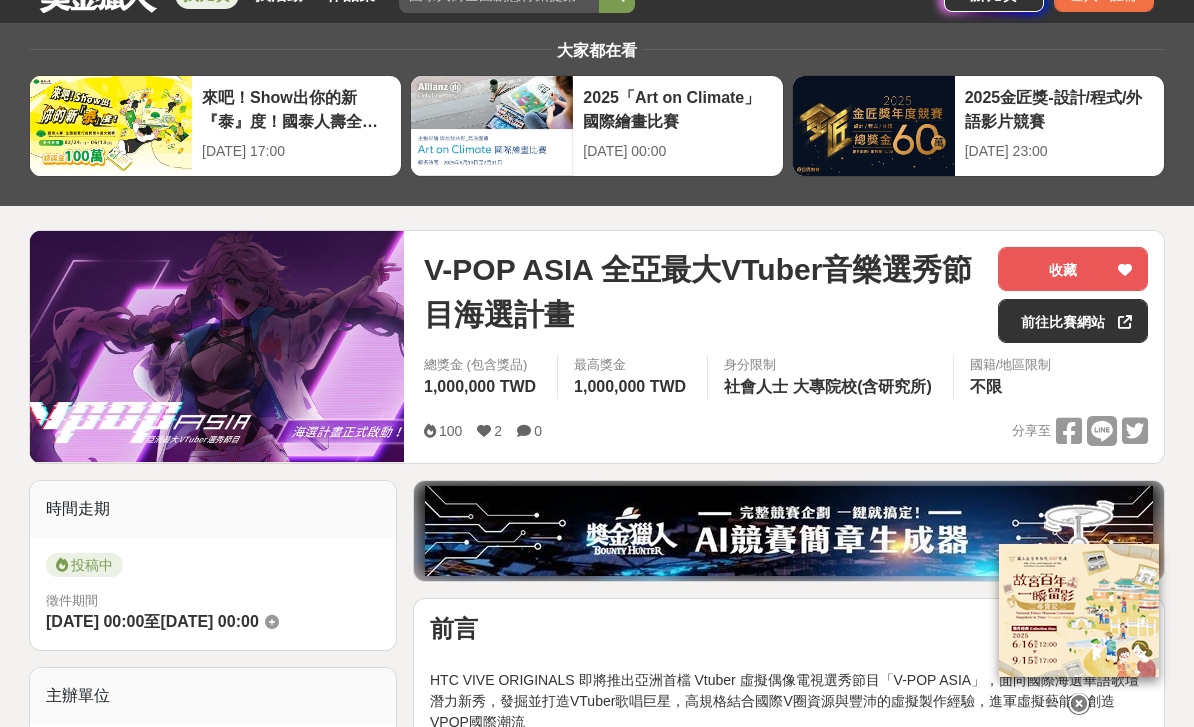 scroll, scrollTop: 29, scrollLeft: 0, axis: vertical 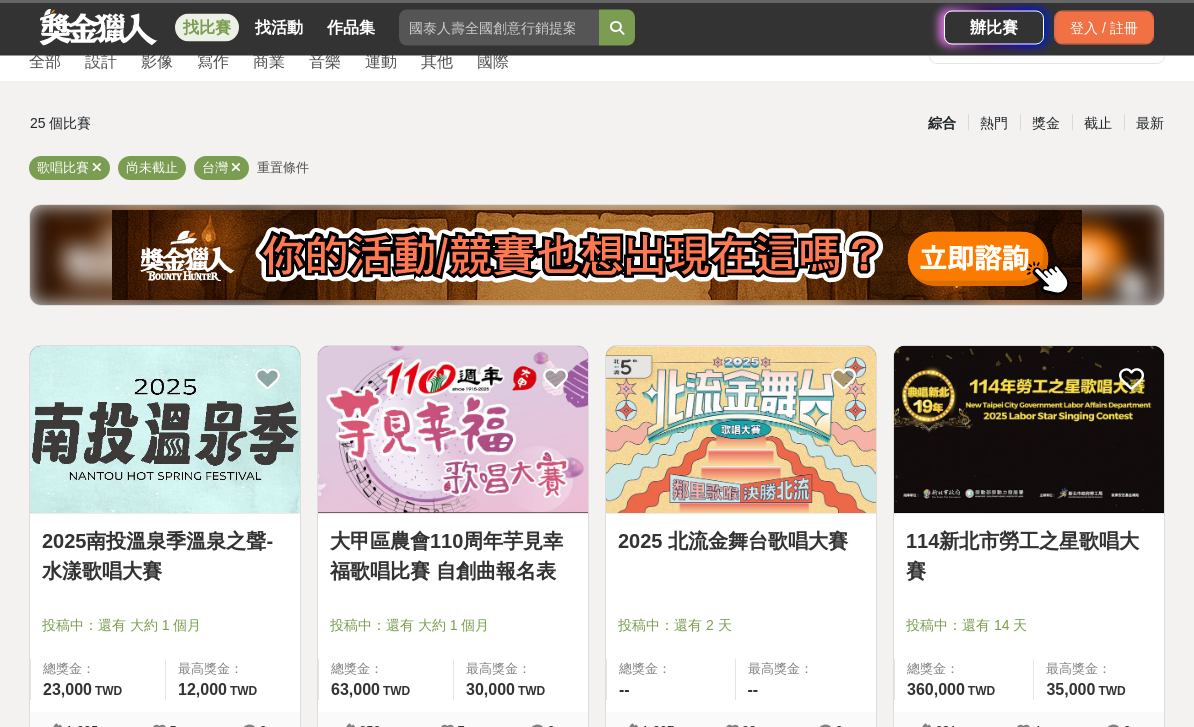 click on "2025 北流金舞台歌唱大賽" at bounding box center (741, 542) 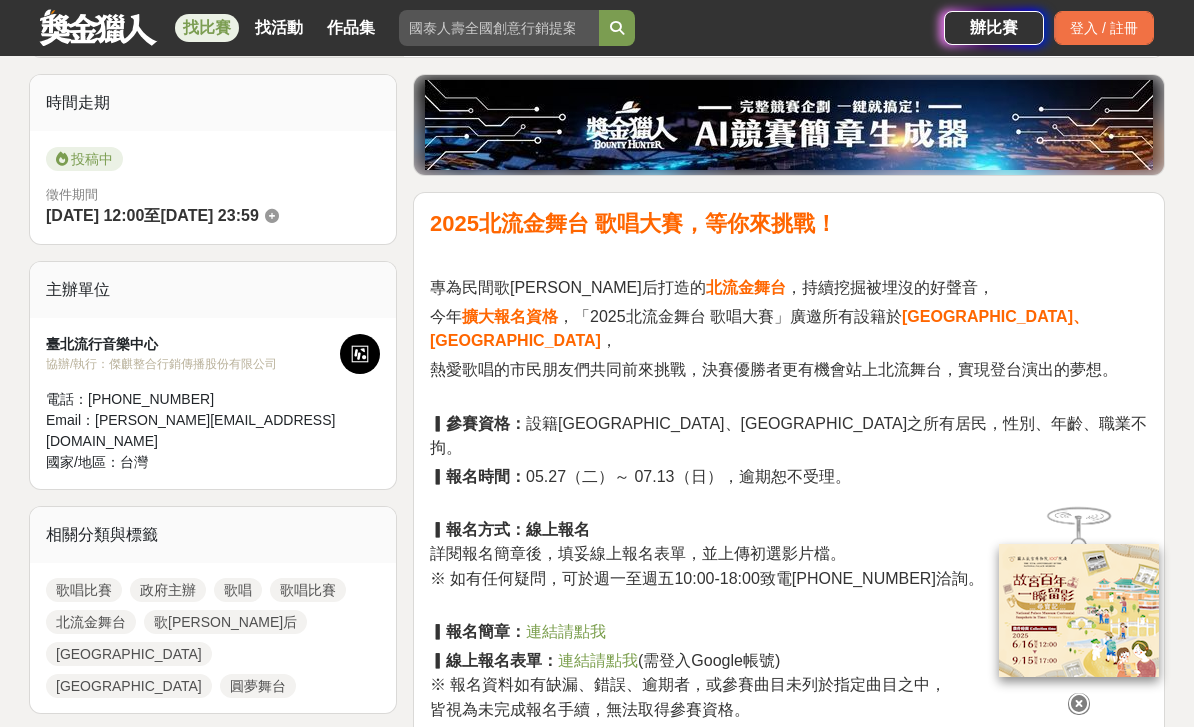 scroll, scrollTop: 476, scrollLeft: 0, axis: vertical 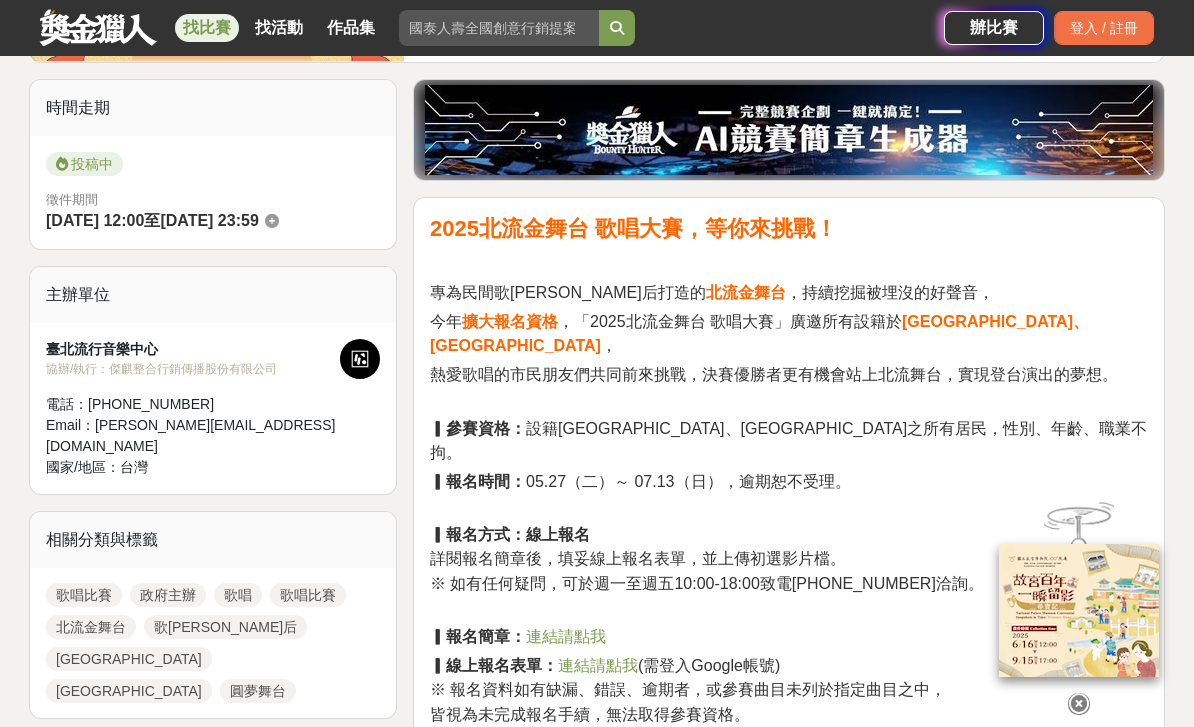 click on "熱愛歌唱的市民朋友們共同前來挑戰，決賽優勝者更有機會站上北流舞台，實現登台演出的夢想。" at bounding box center [774, 374] 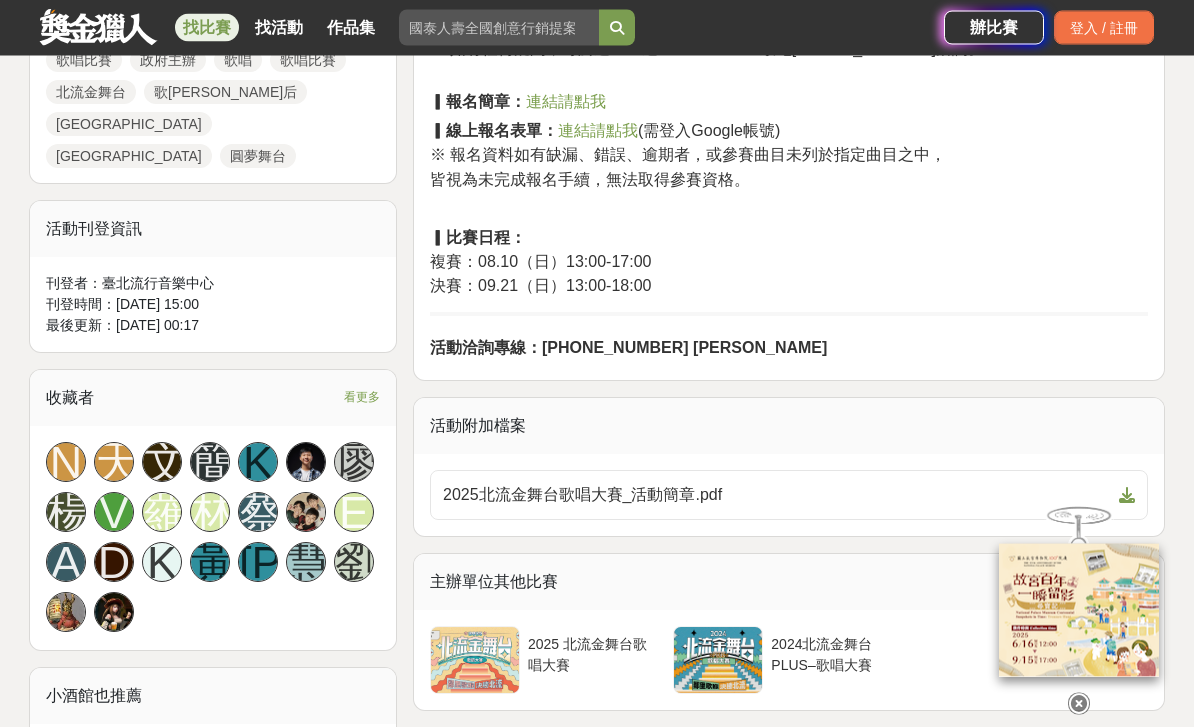 scroll, scrollTop: 1018, scrollLeft: 0, axis: vertical 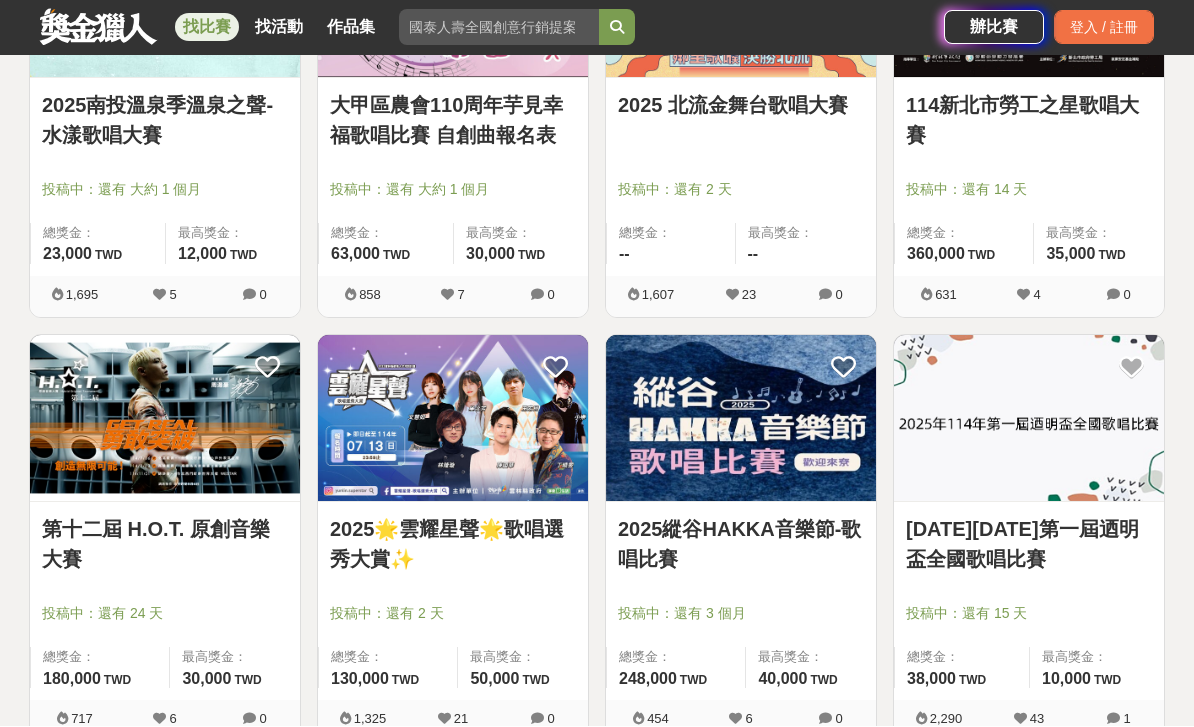 click at bounding box center [453, 419] 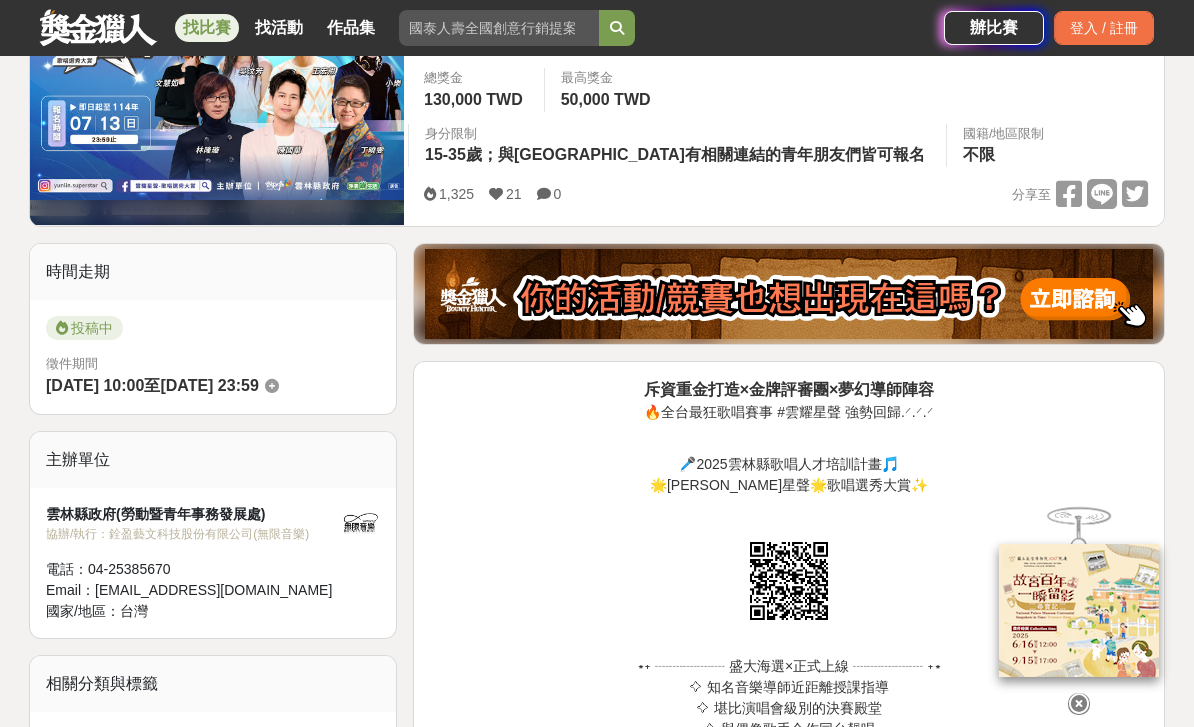 scroll, scrollTop: 305, scrollLeft: 0, axis: vertical 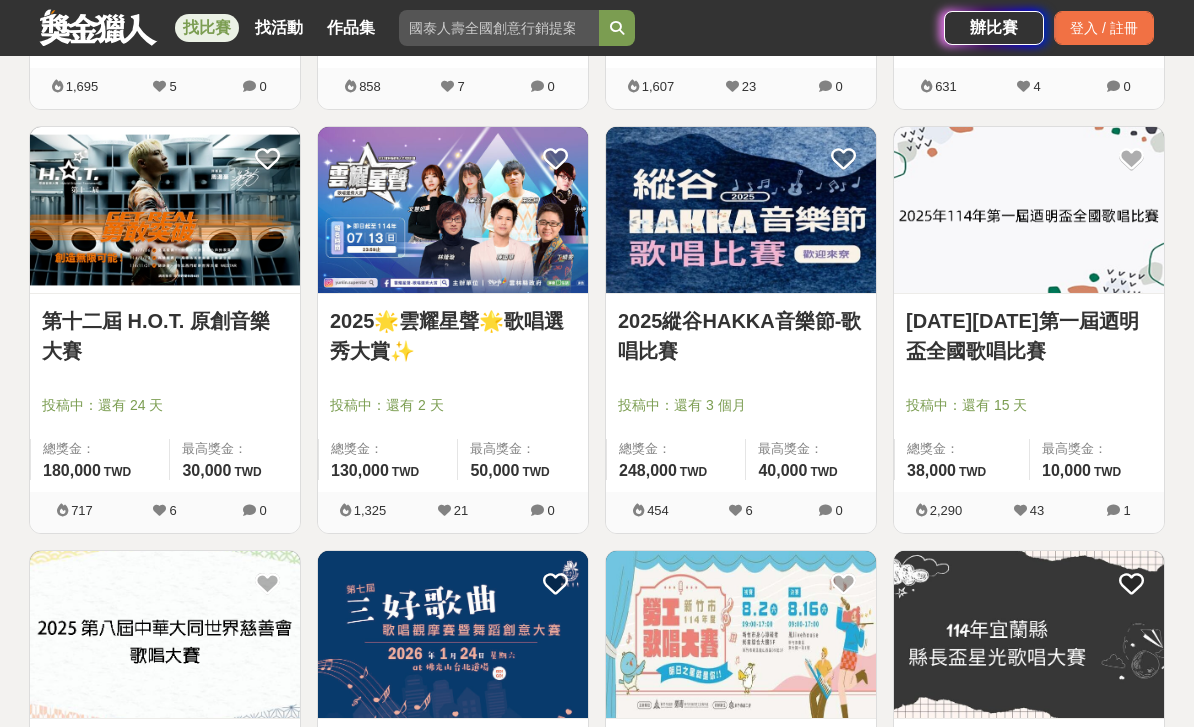 click at bounding box center (1035, 377) 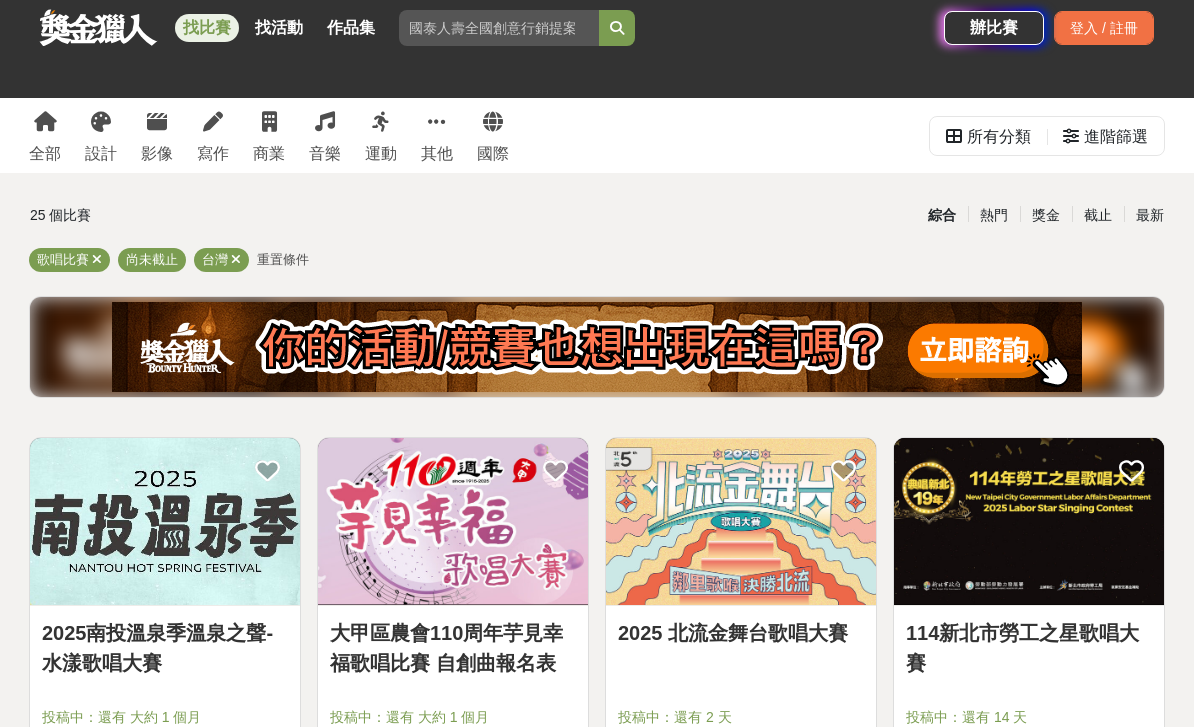 click on "獎金獵人 試用獵人 Dream & Hunter 主辦專區 服務介紹 找比賽 找活動 作品集 辦比賽 登入 / 註冊 全部 設計 影像 寫作 商業 音樂 運動 其他 國際 所有分類 進階篩選 25   個比賽 綜合 熱門 獎金 截止 最新 歌唱比賽 尚未截止 台灣 重置條件 2025南投溫泉季溫泉之聲-水漾歌唱大賽 投稿中：還有 大約 1 個月 總獎金： 23,000 23,000 TWD 最高獎金： 12,000 TWD 1,695 5 0 大甲區農會110周年芋見幸福歌唱比賽 自創曲報名表 投稿中：還有 大約 1 個月 總獎金： 63,000 63,000 TWD 最高獎金： 30,000 TWD 858 7 0 2025 北流金舞台歌唱大賽 投稿中：還有 2 天 總獎金： -- 最高獎金： -- 1,607 23 0 114新北市勞工之星歌唱大賽 投稿中：還有 14 天 總獎金： 360,000 360,000 TWD 最高獎金： 35,000 TWD 631 4 0 第十二屆 H.O.T. 原創音樂大賽 投稿中：還有 24 天 總獎金： 180,000 180,000 TWD 最高獎金： 30,000 TWD 717 6 0 總獎金： TWD" at bounding box center [597, 1970] 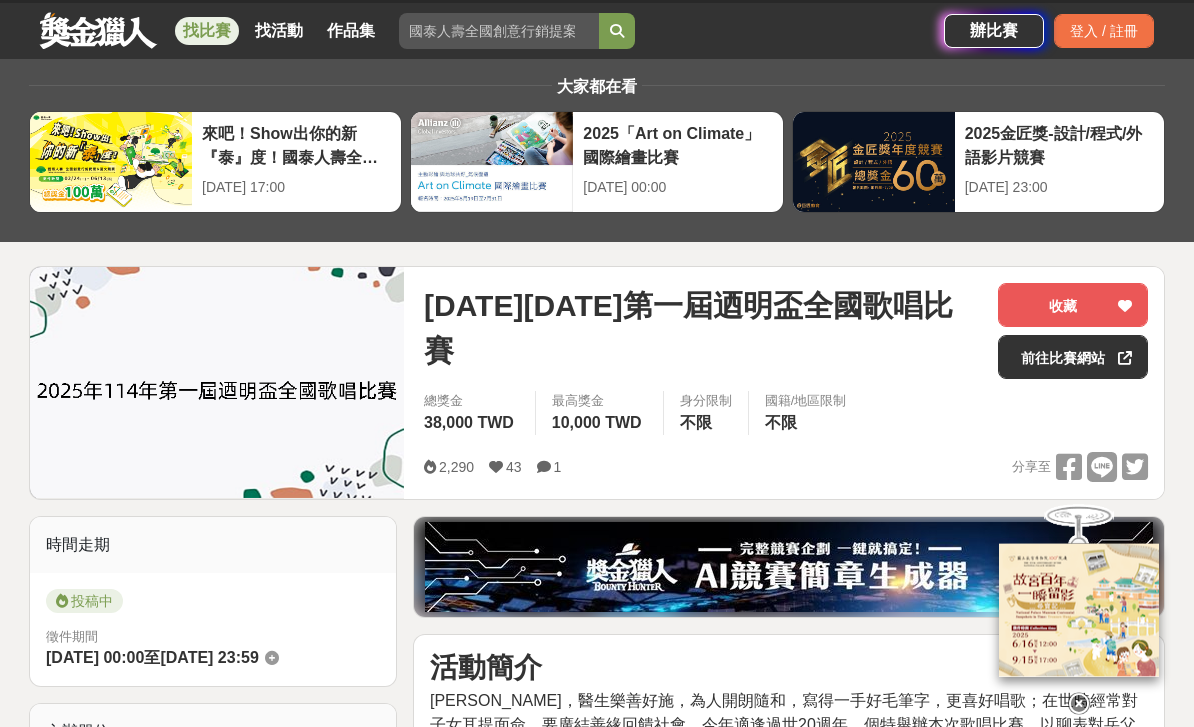 scroll, scrollTop: 0, scrollLeft: 0, axis: both 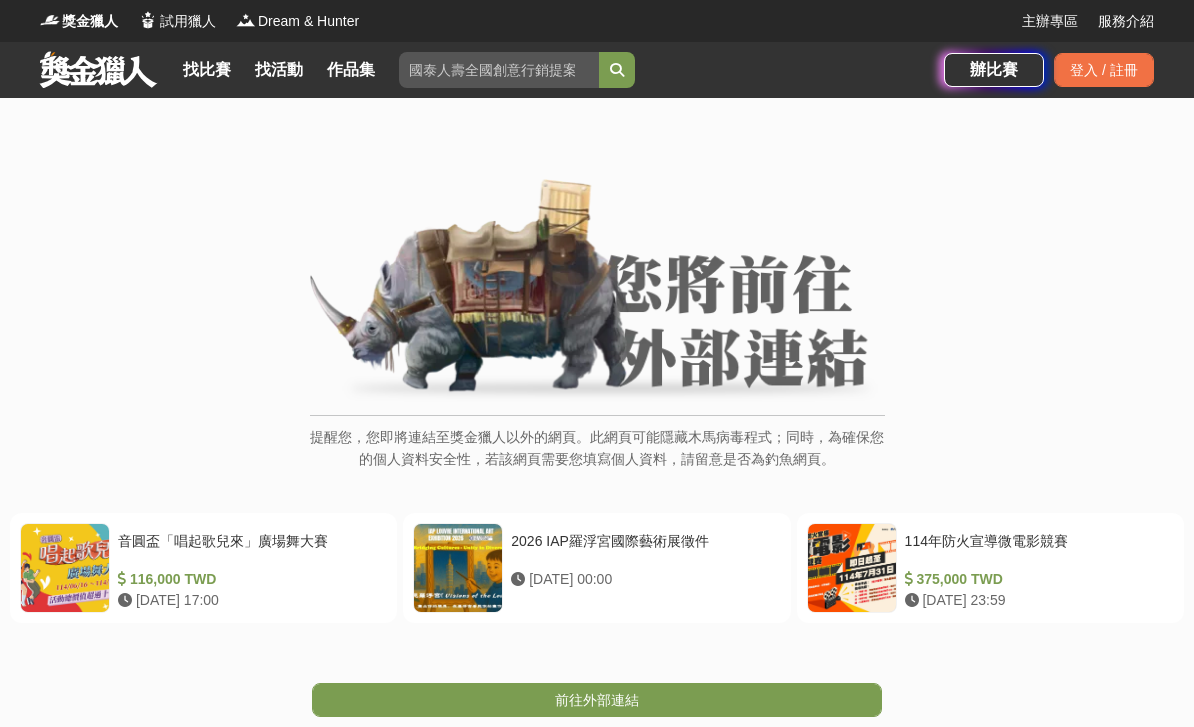 click on "前往外部連結" at bounding box center (597, 700) 